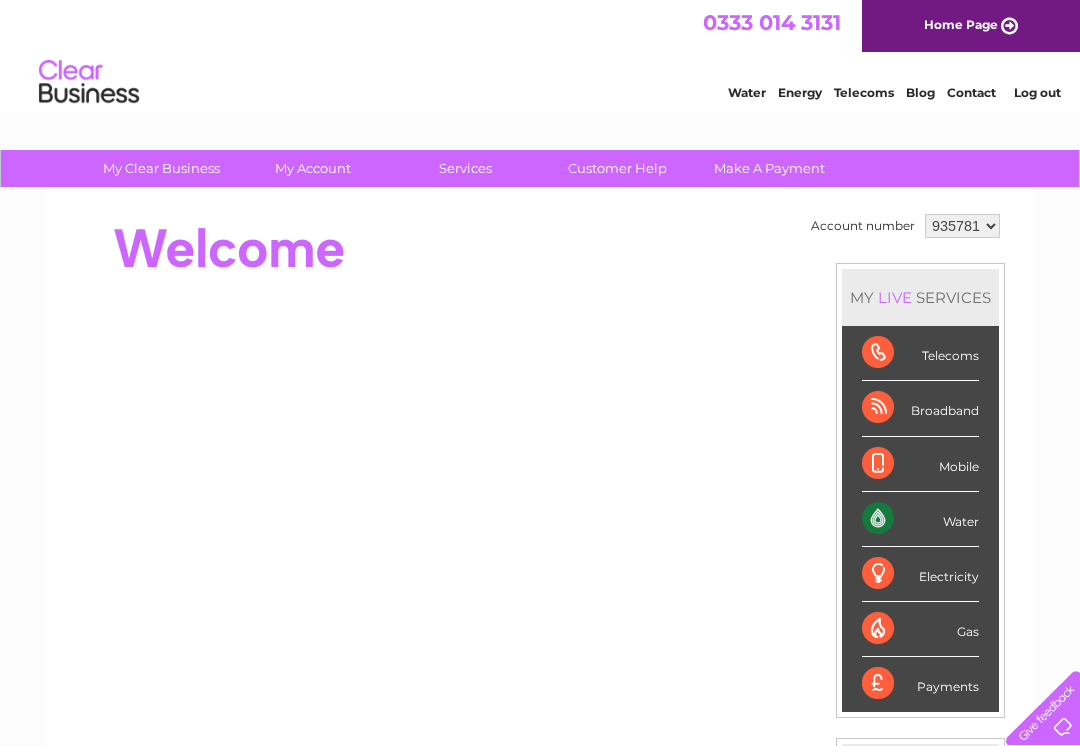 scroll, scrollTop: 0, scrollLeft: 0, axis: both 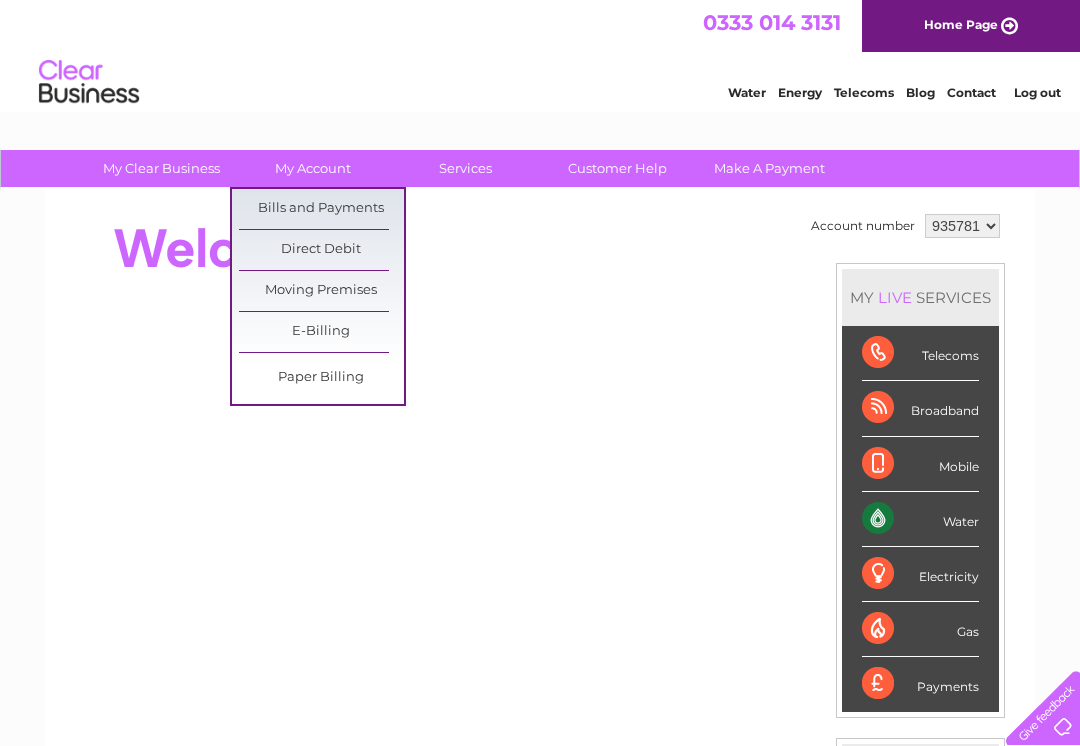 click on "Bills and Payments" at bounding box center (321, 209) 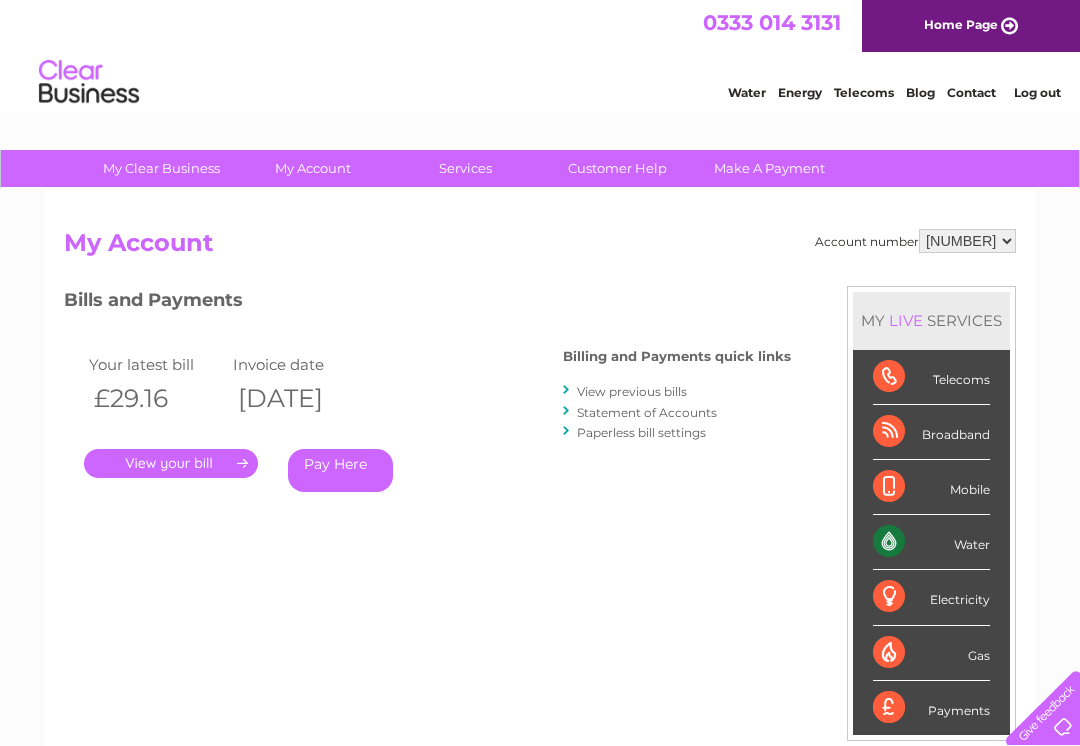 scroll, scrollTop: 0, scrollLeft: 0, axis: both 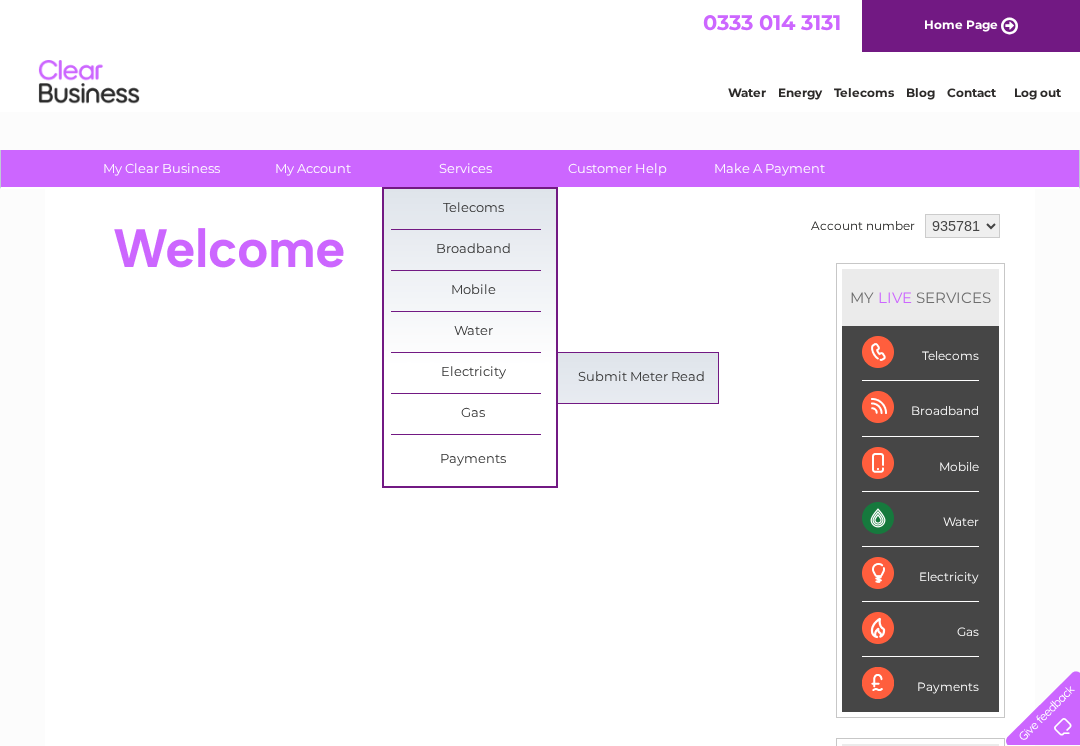 click on "Submit Meter Read" at bounding box center [641, 378] 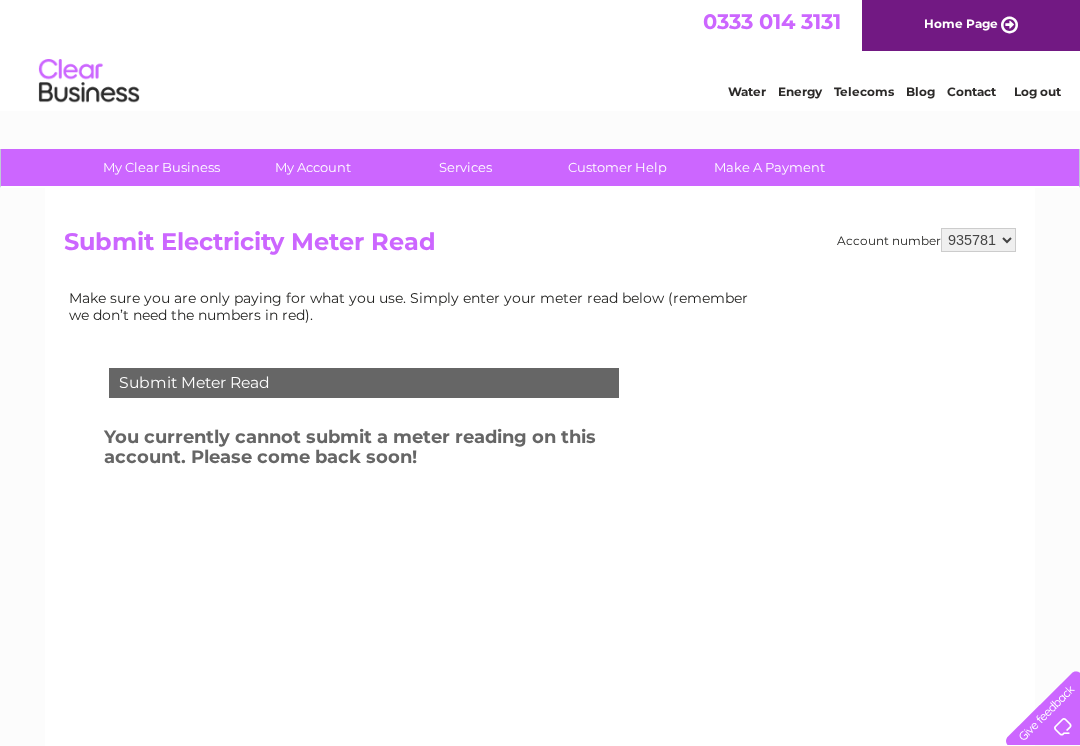scroll, scrollTop: 0, scrollLeft: 0, axis: both 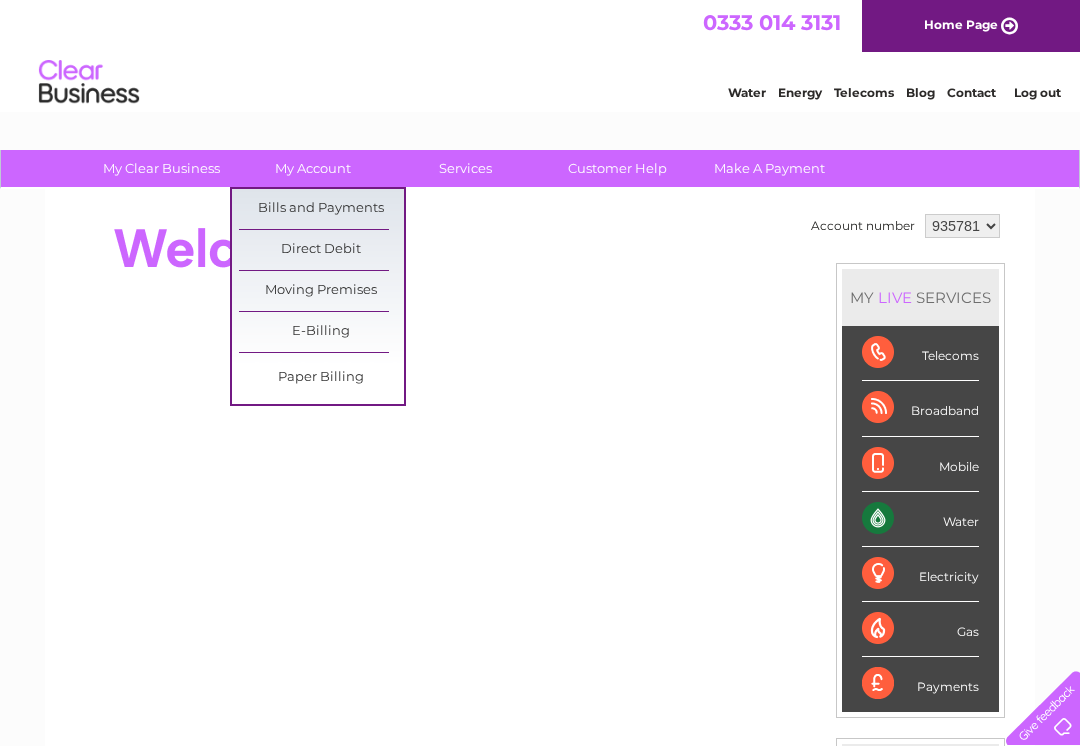 click on "Bills and Payments" at bounding box center [321, 209] 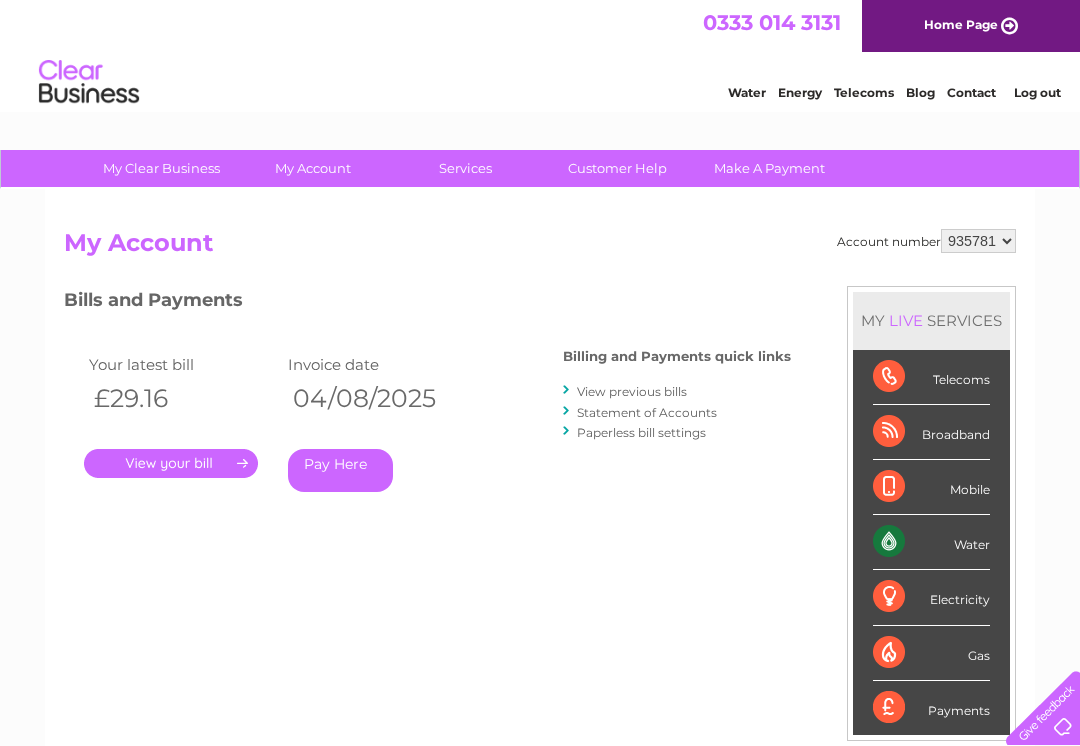 scroll, scrollTop: 0, scrollLeft: 0, axis: both 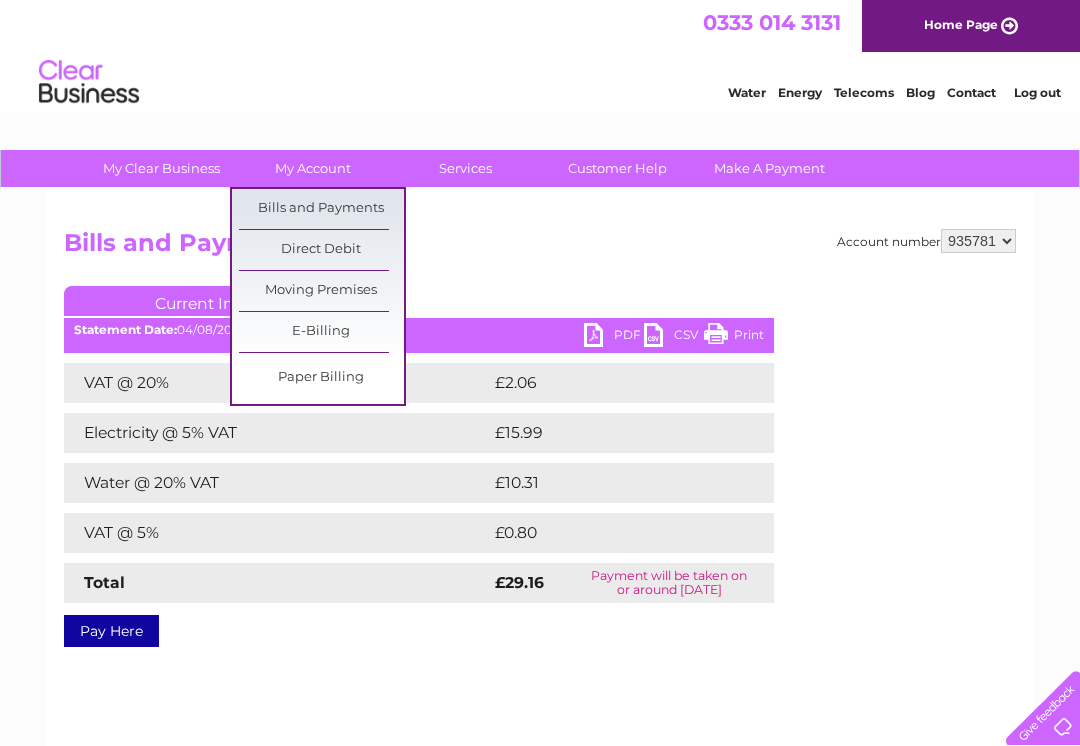 click on "Bills and Payments" at bounding box center [321, 209] 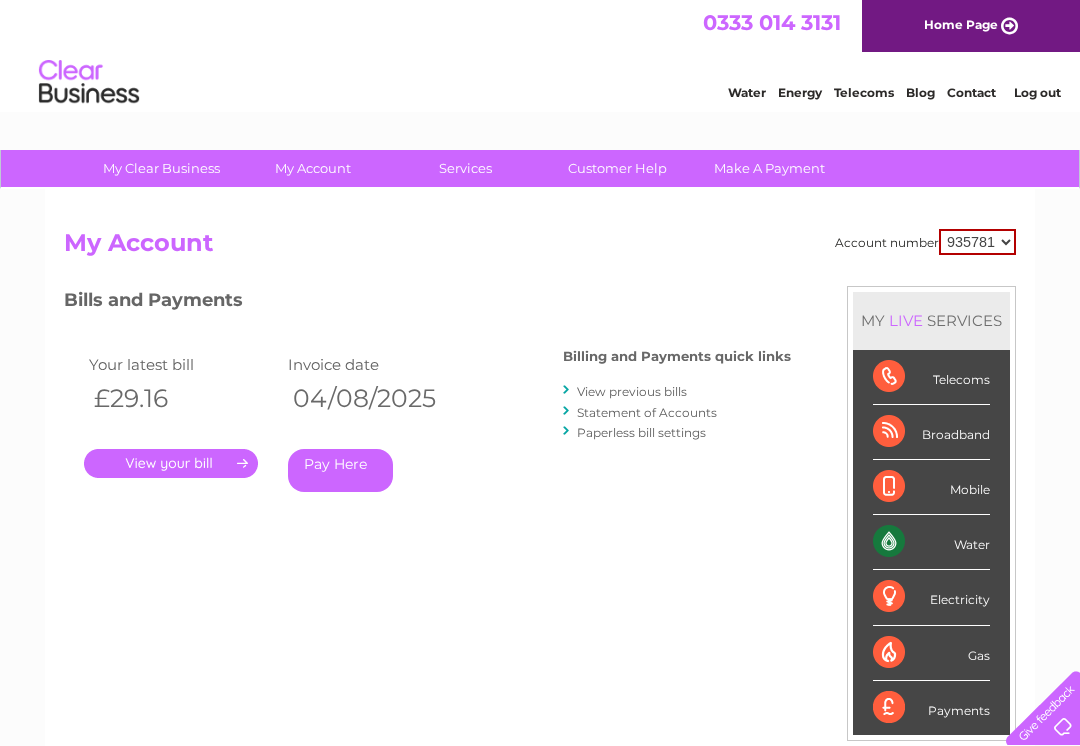 scroll, scrollTop: 0, scrollLeft: 0, axis: both 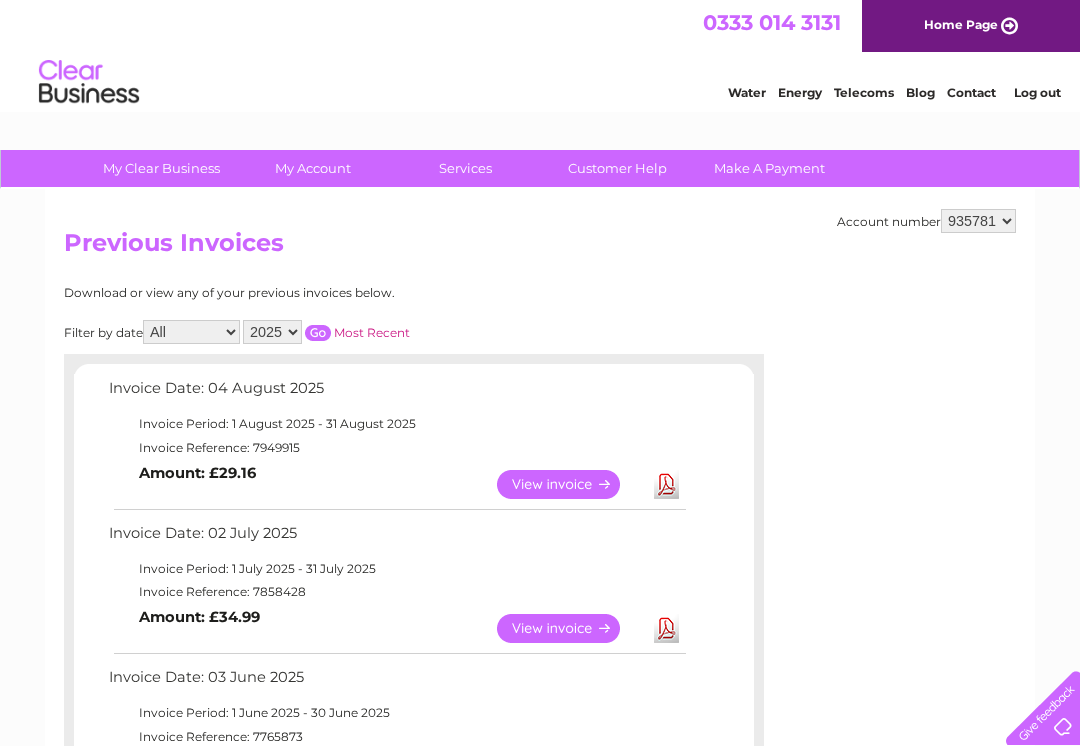 click on "View" at bounding box center (570, 484) 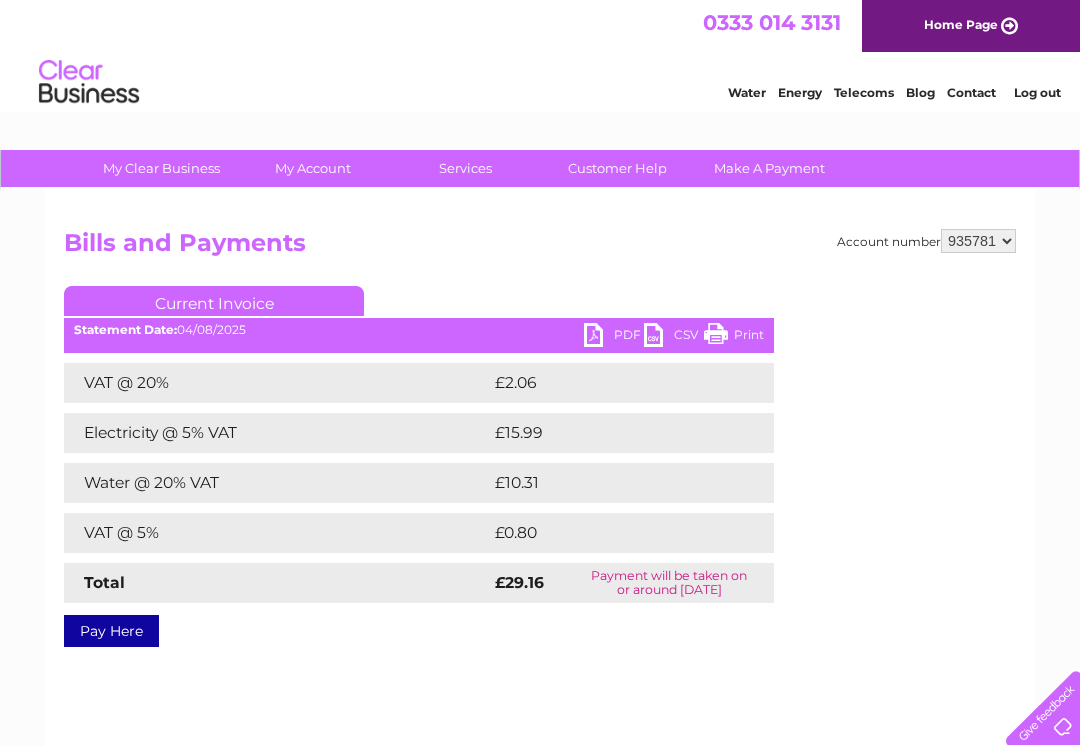 scroll, scrollTop: 0, scrollLeft: 0, axis: both 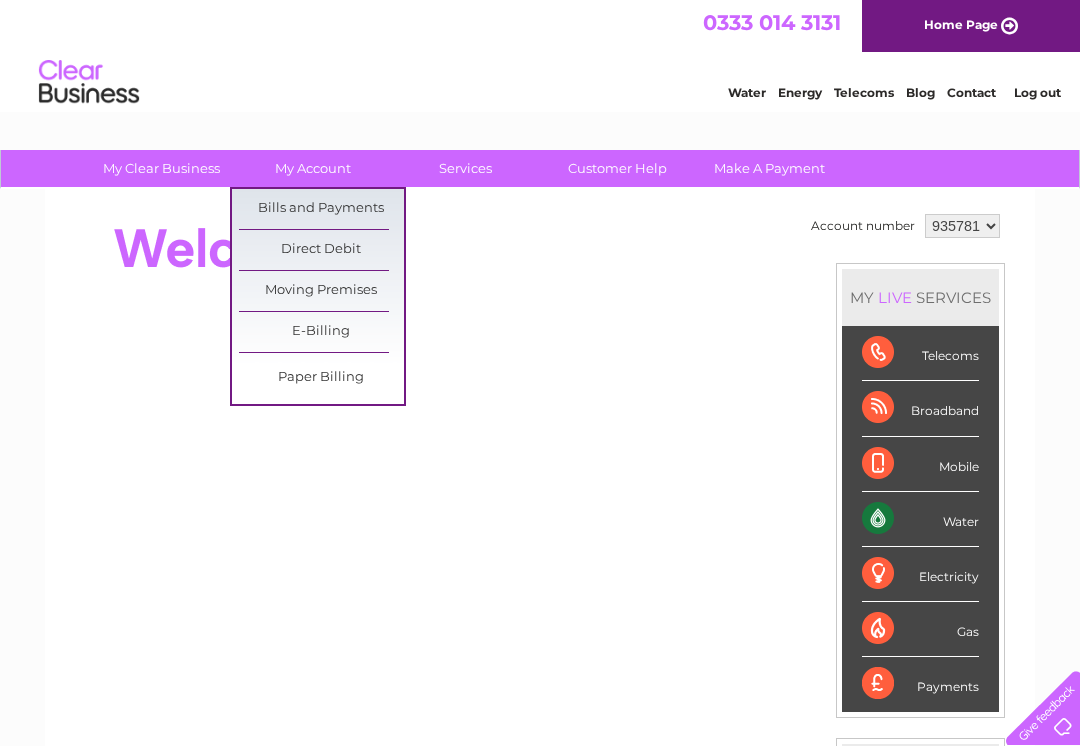 click on "Bills and Payments" at bounding box center (321, 209) 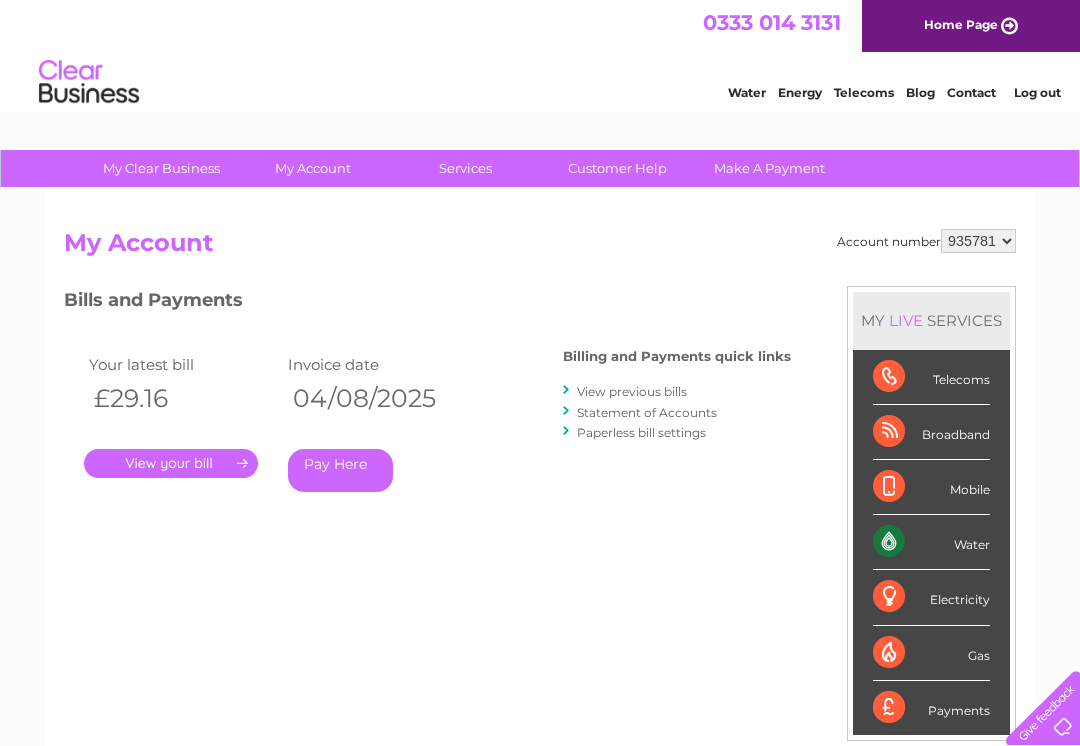 scroll, scrollTop: 0, scrollLeft: 0, axis: both 